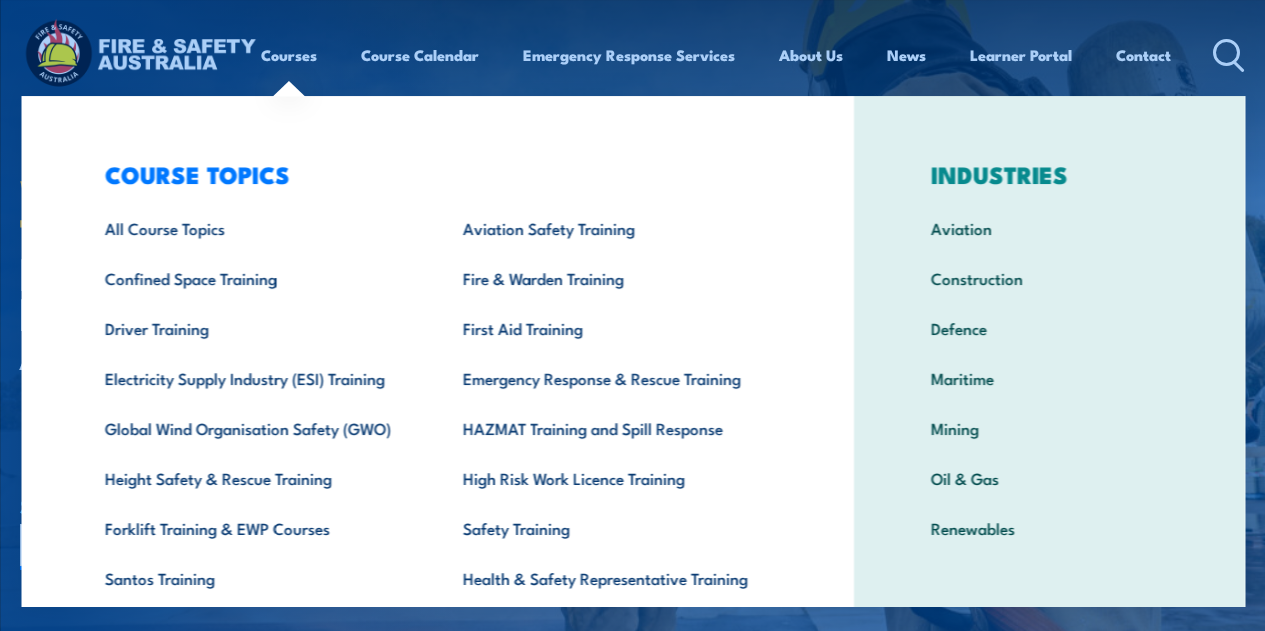 scroll, scrollTop: 0, scrollLeft: 0, axis: both 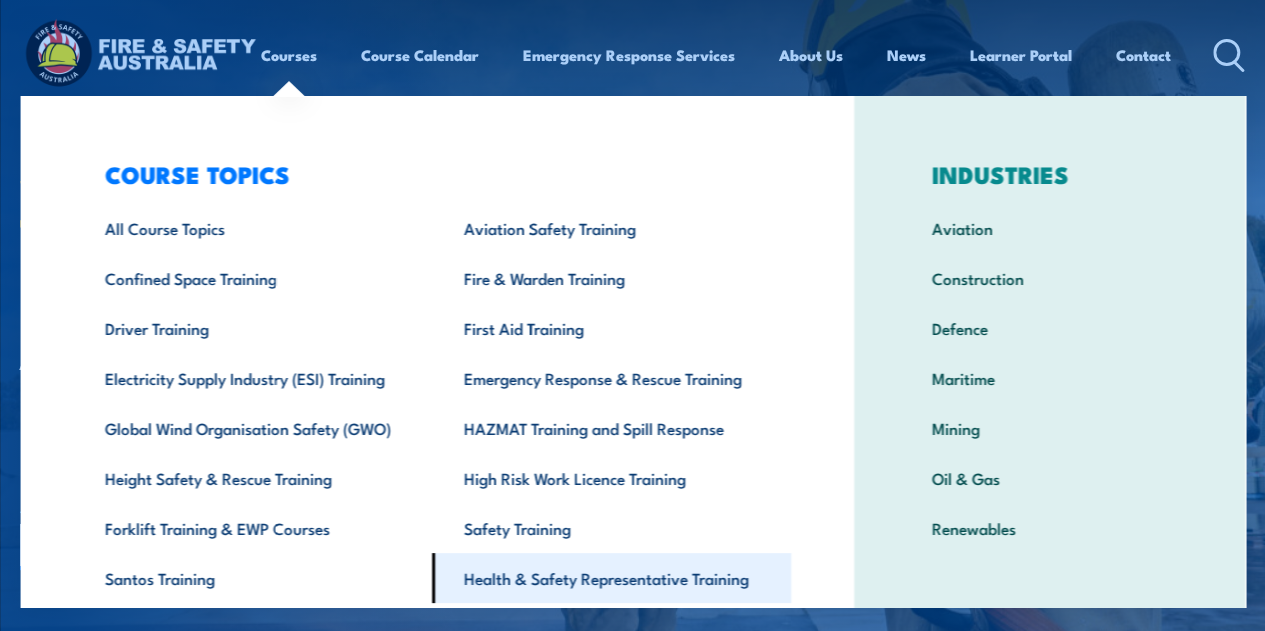 click on "Health & Safety Representative Training" at bounding box center [611, 578] 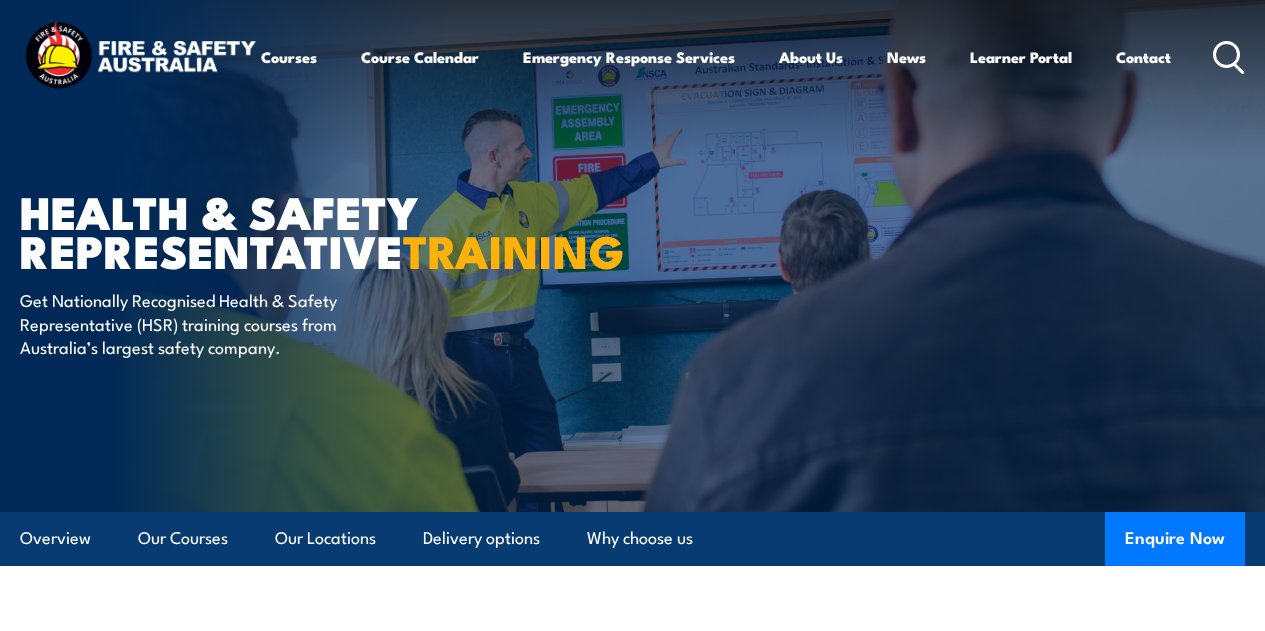 scroll, scrollTop: 0, scrollLeft: 0, axis: both 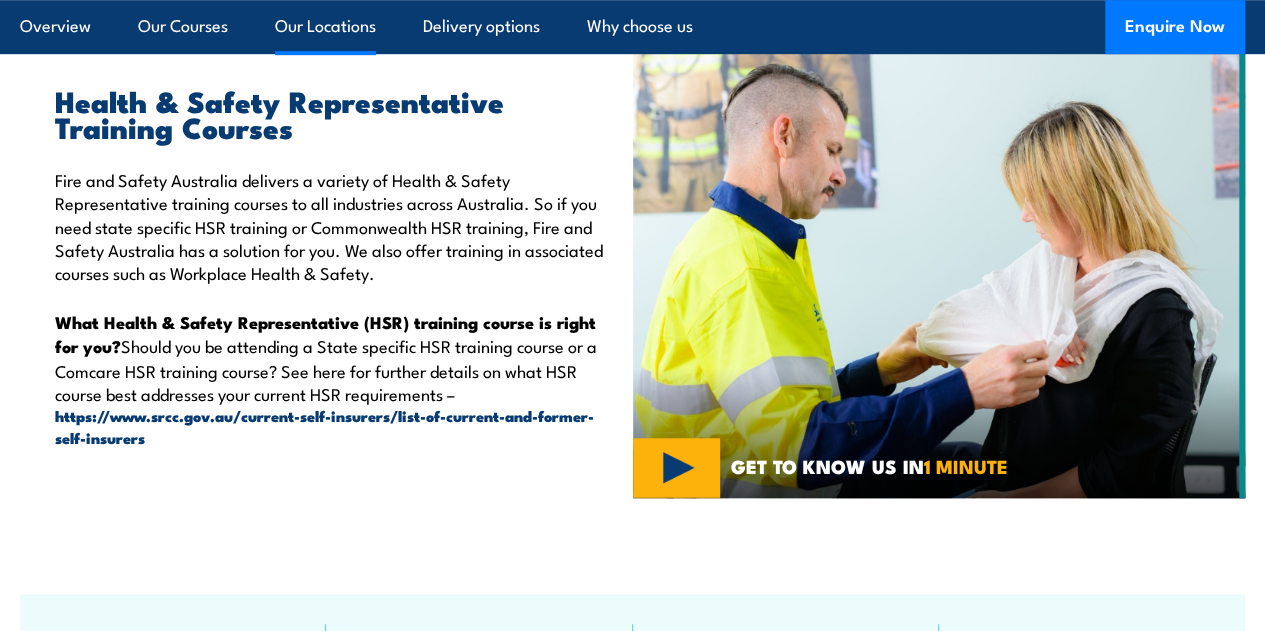 click on "Our Locations" at bounding box center (325, 26) 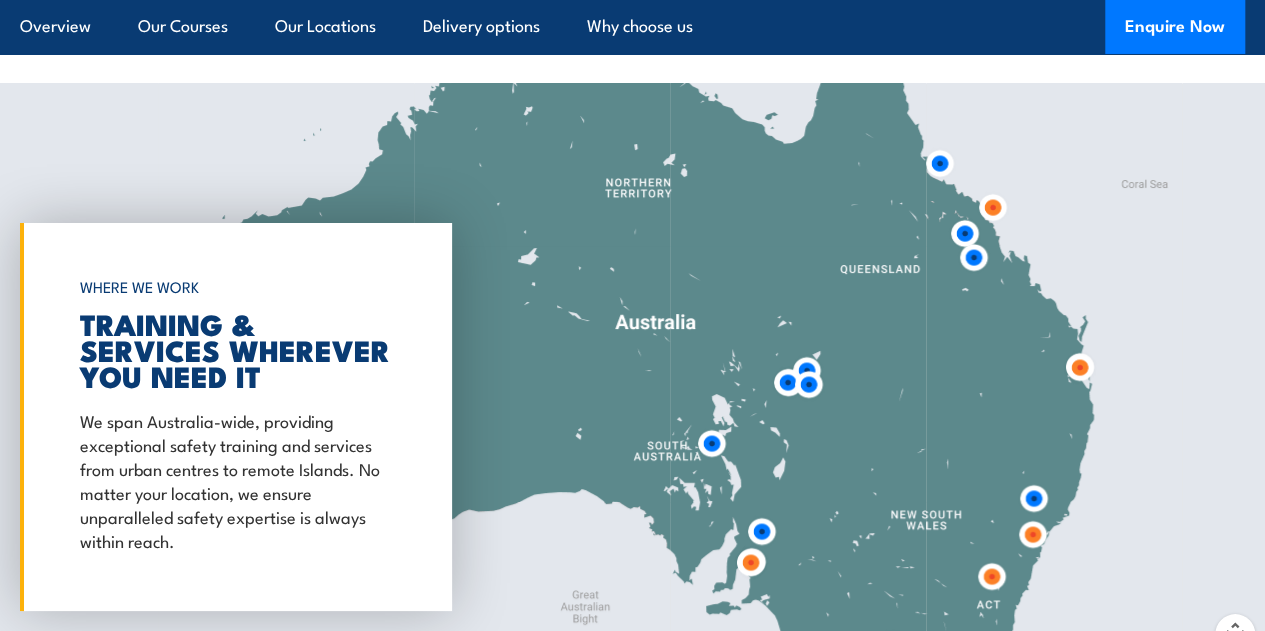 scroll, scrollTop: 3592, scrollLeft: 0, axis: vertical 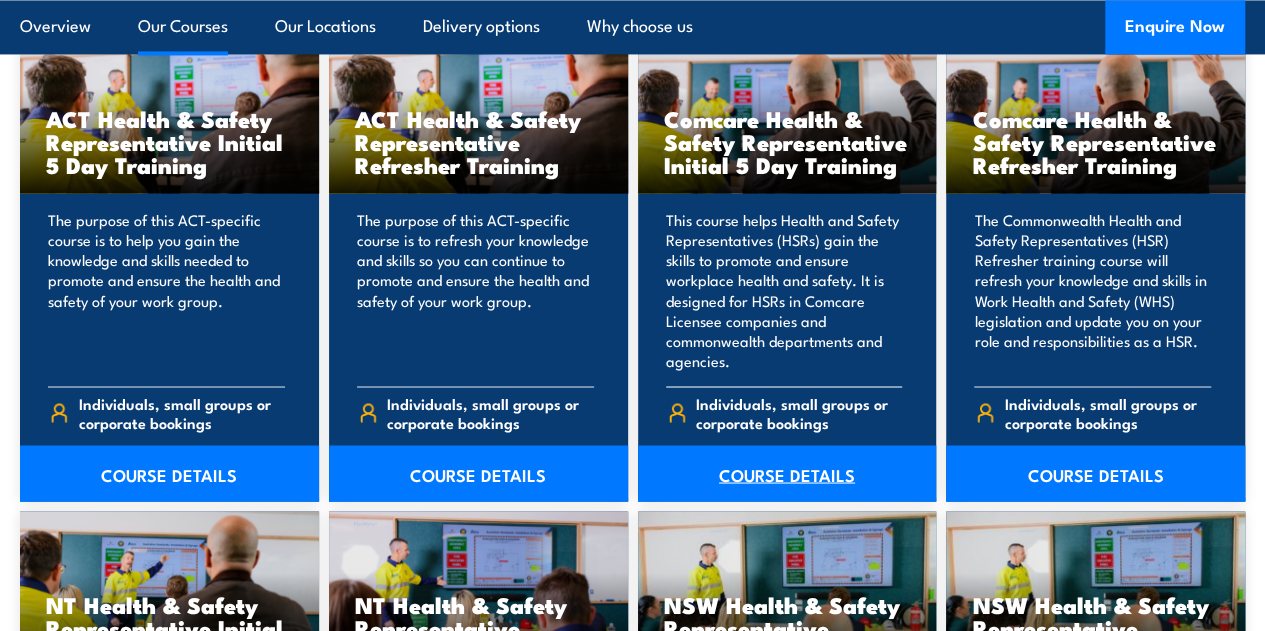 click on "COURSE DETAILS" at bounding box center (787, 473) 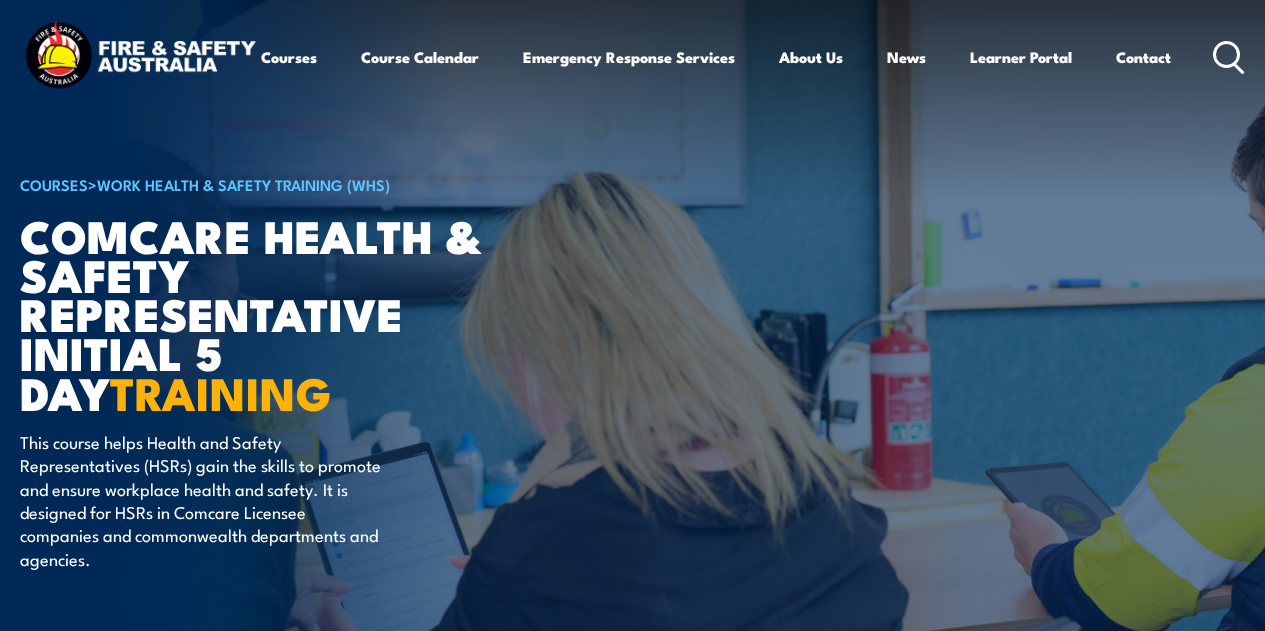 scroll, scrollTop: 0, scrollLeft: 0, axis: both 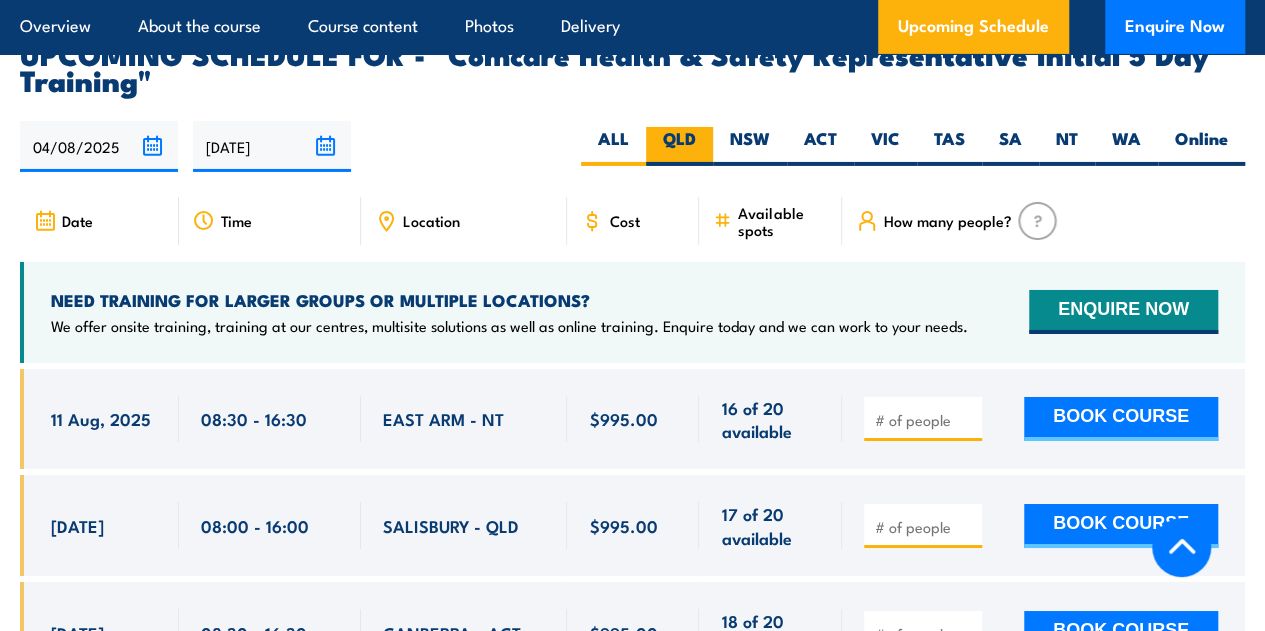 click on "QLD" at bounding box center [679, 146] 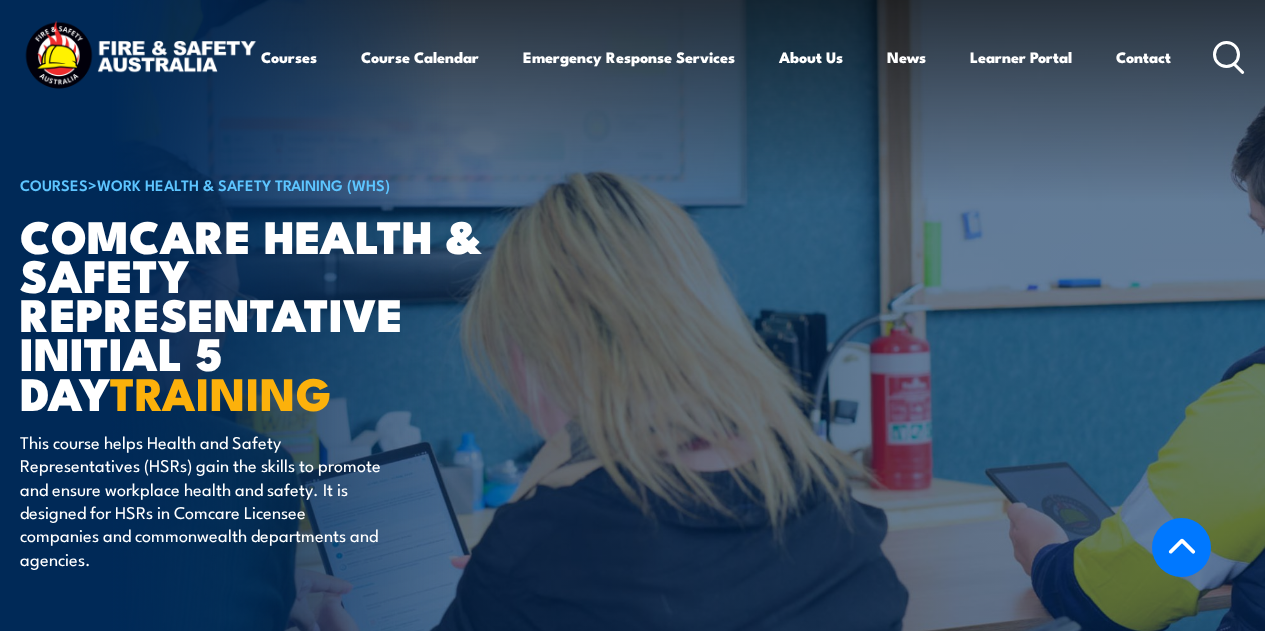 scroll, scrollTop: 2148, scrollLeft: 0, axis: vertical 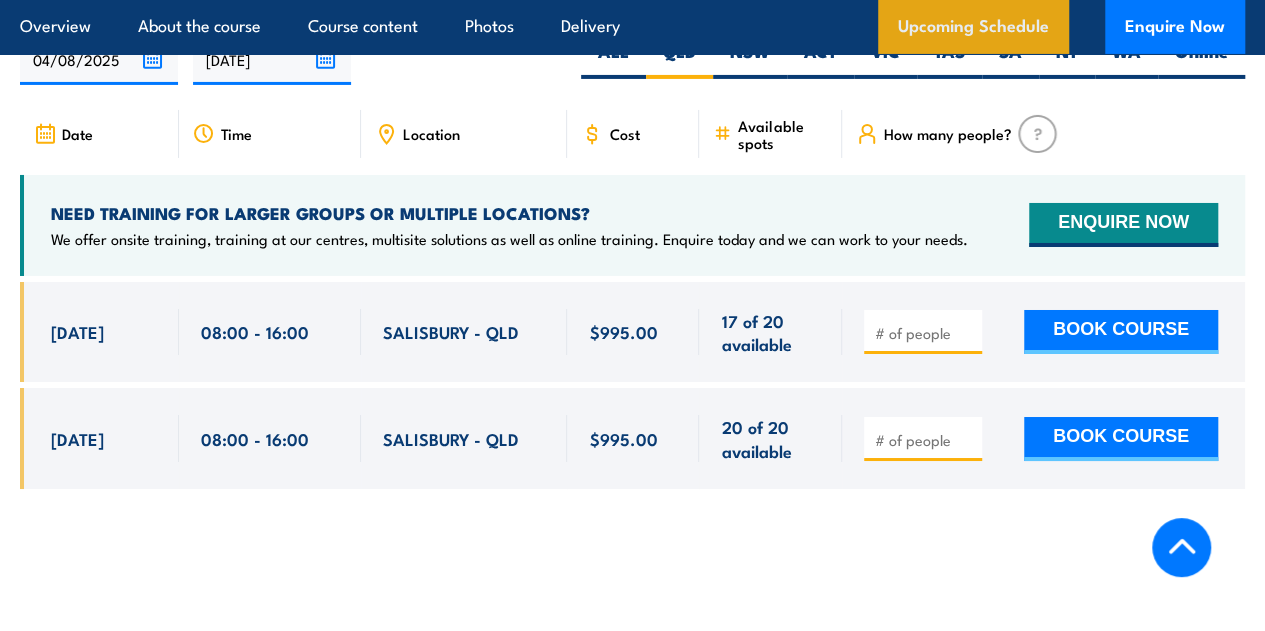 click on "Upcoming Schedule" at bounding box center (973, 27) 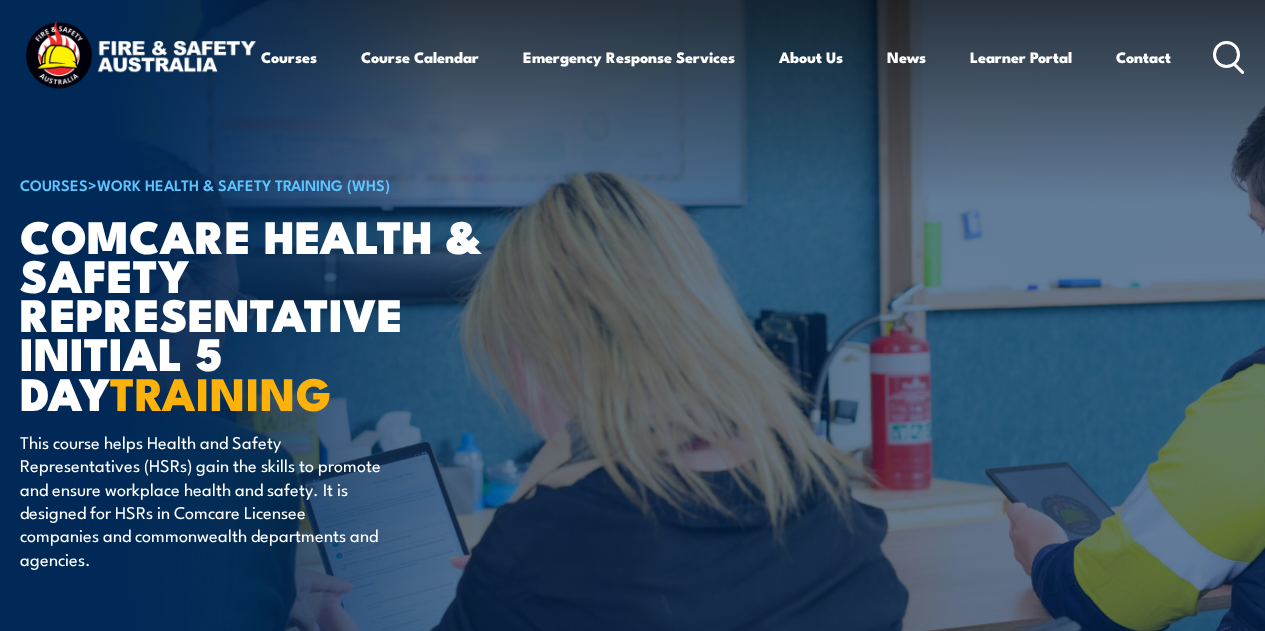 scroll, scrollTop: 3354, scrollLeft: 0, axis: vertical 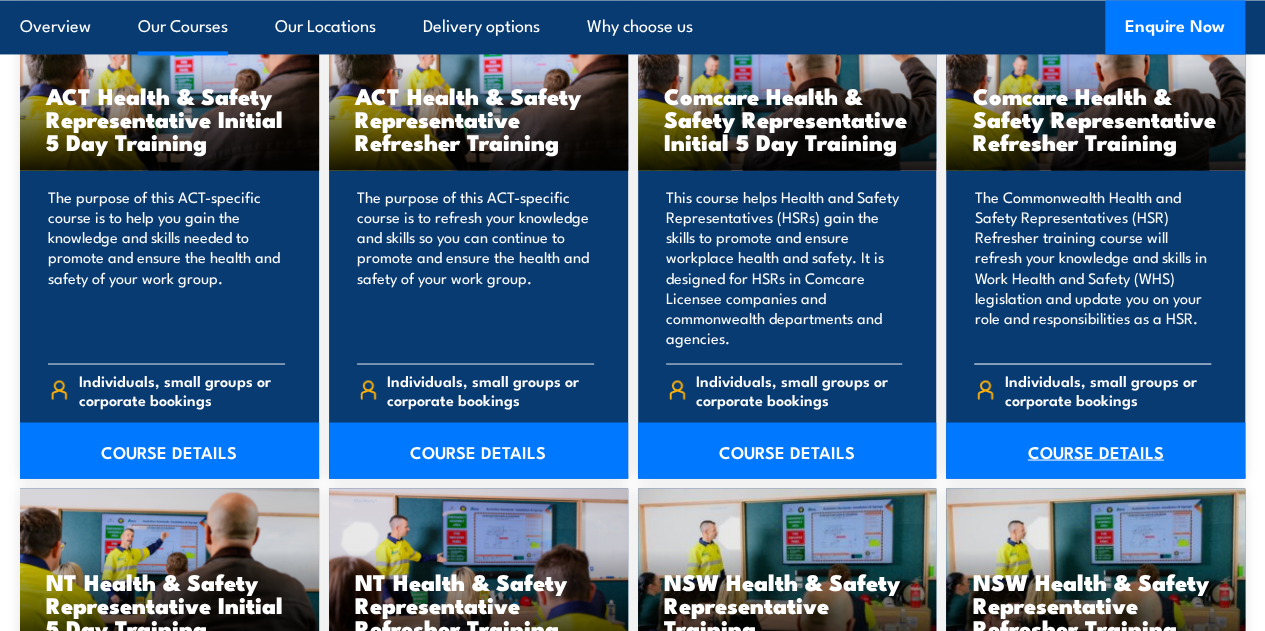 click on "COURSE DETAILS" at bounding box center (1095, 450) 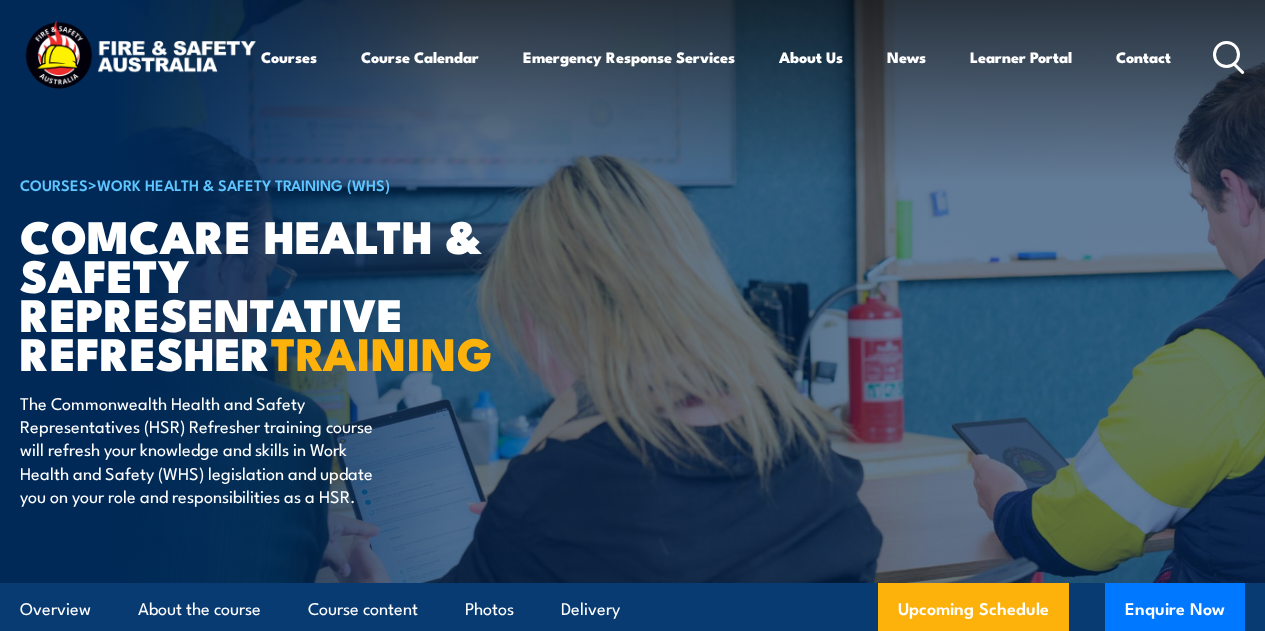 scroll, scrollTop: 0, scrollLeft: 0, axis: both 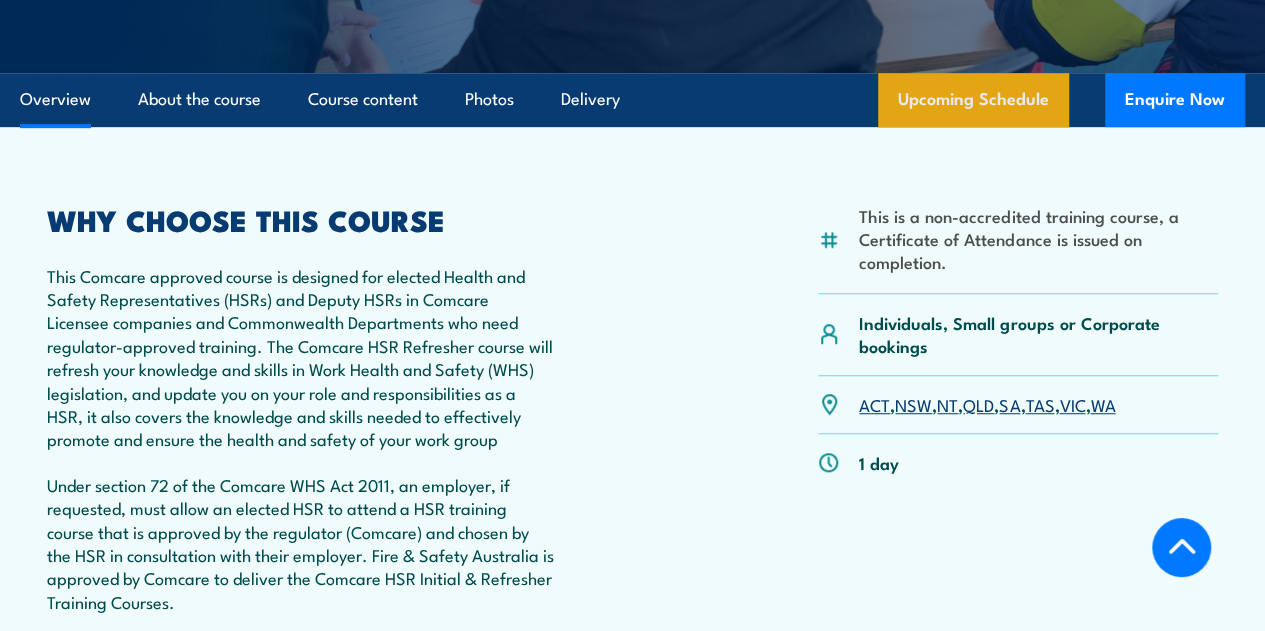 click on "Upcoming Schedule" at bounding box center [973, 100] 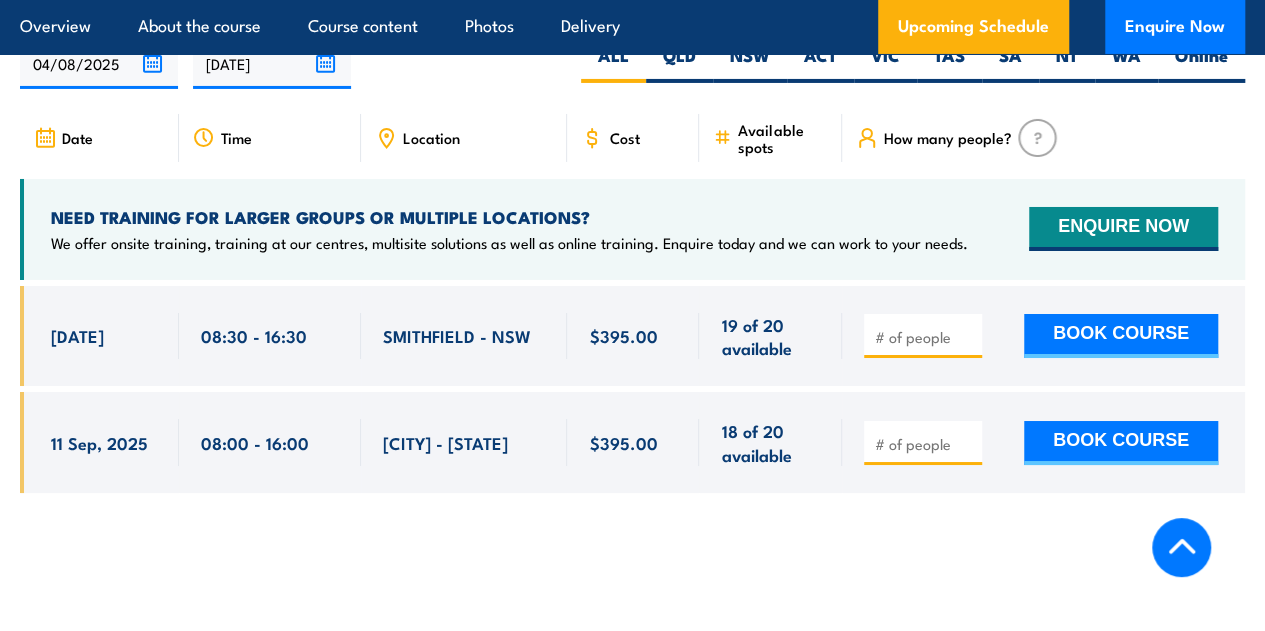 scroll, scrollTop: 3486, scrollLeft: 0, axis: vertical 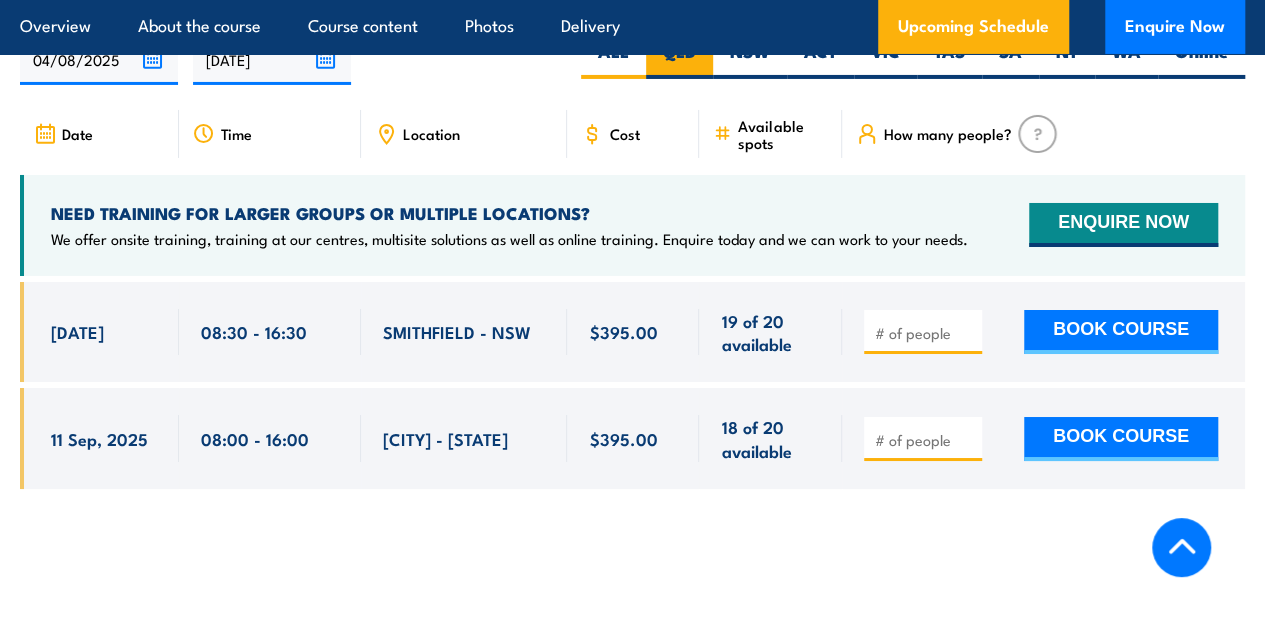 click on "QLD" at bounding box center [679, 59] 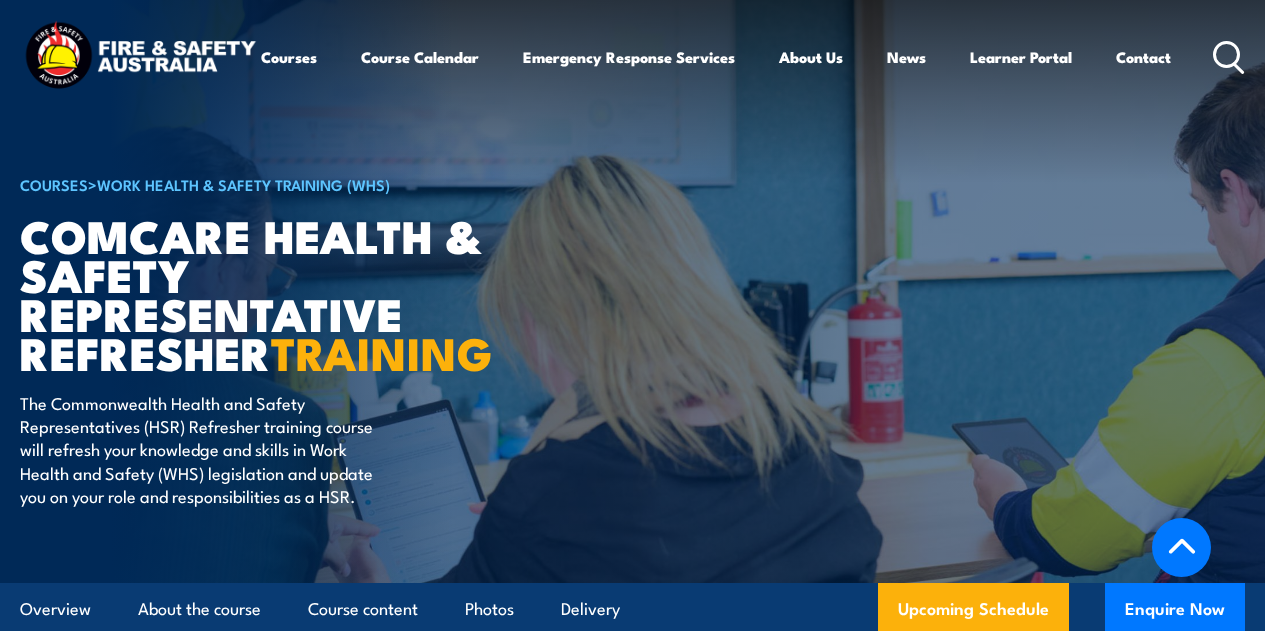 scroll, scrollTop: 2772, scrollLeft: 0, axis: vertical 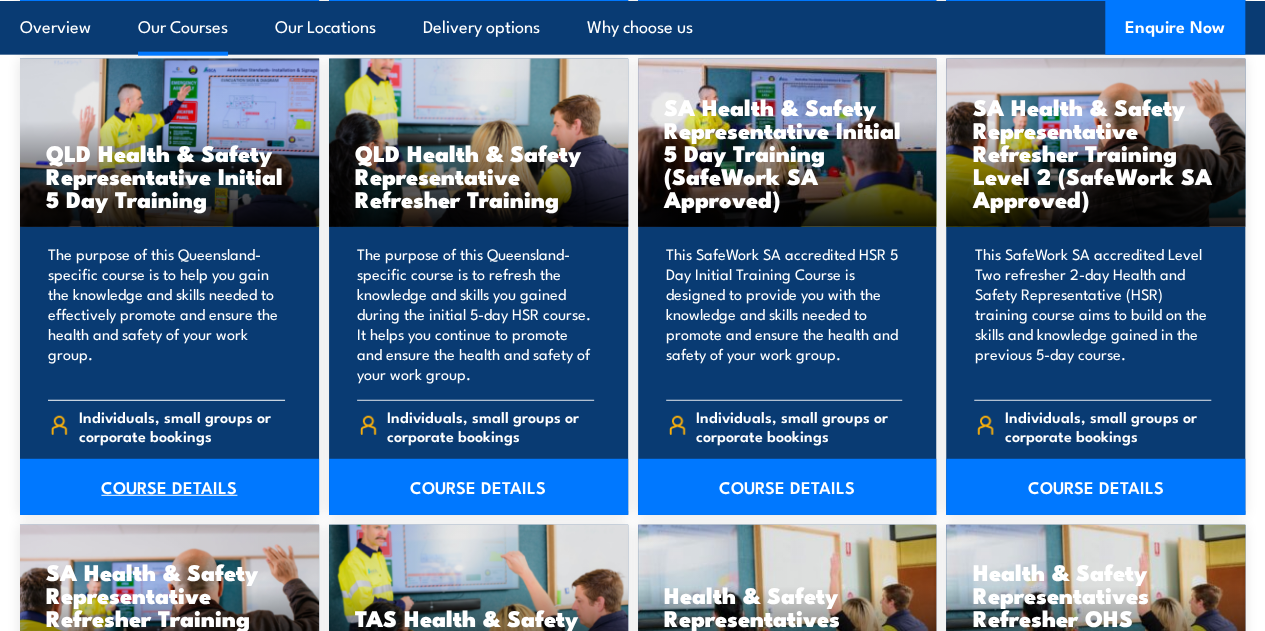 click on "COURSE DETAILS" at bounding box center [169, 487] 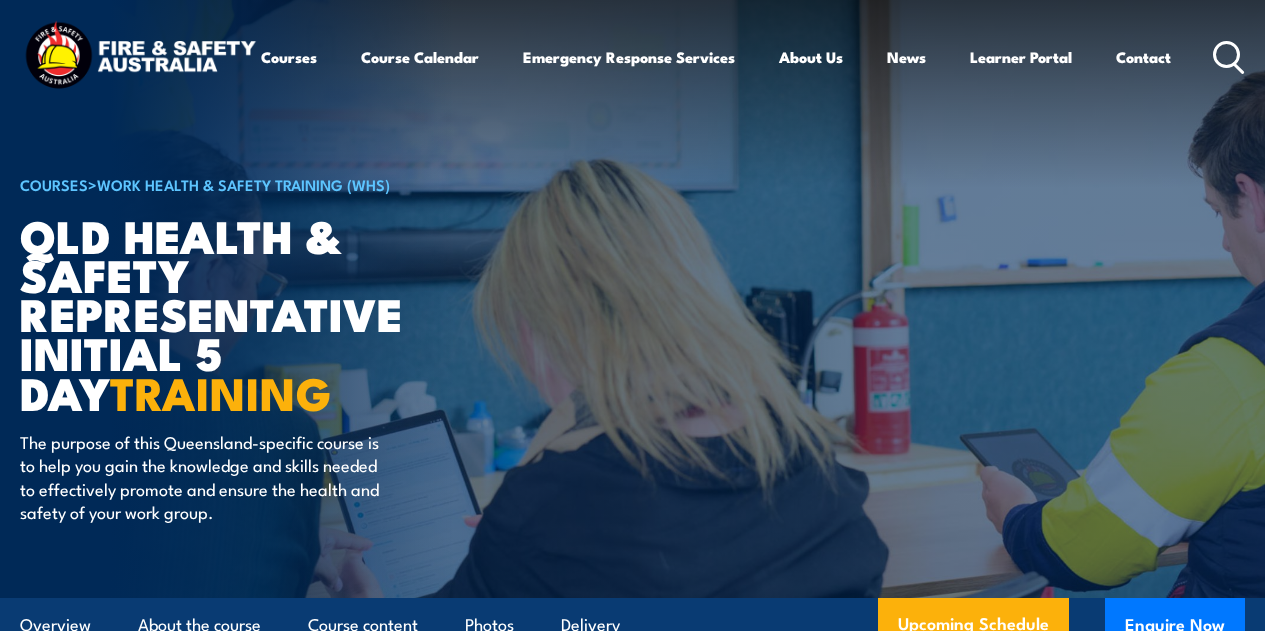 scroll, scrollTop: 0, scrollLeft: 0, axis: both 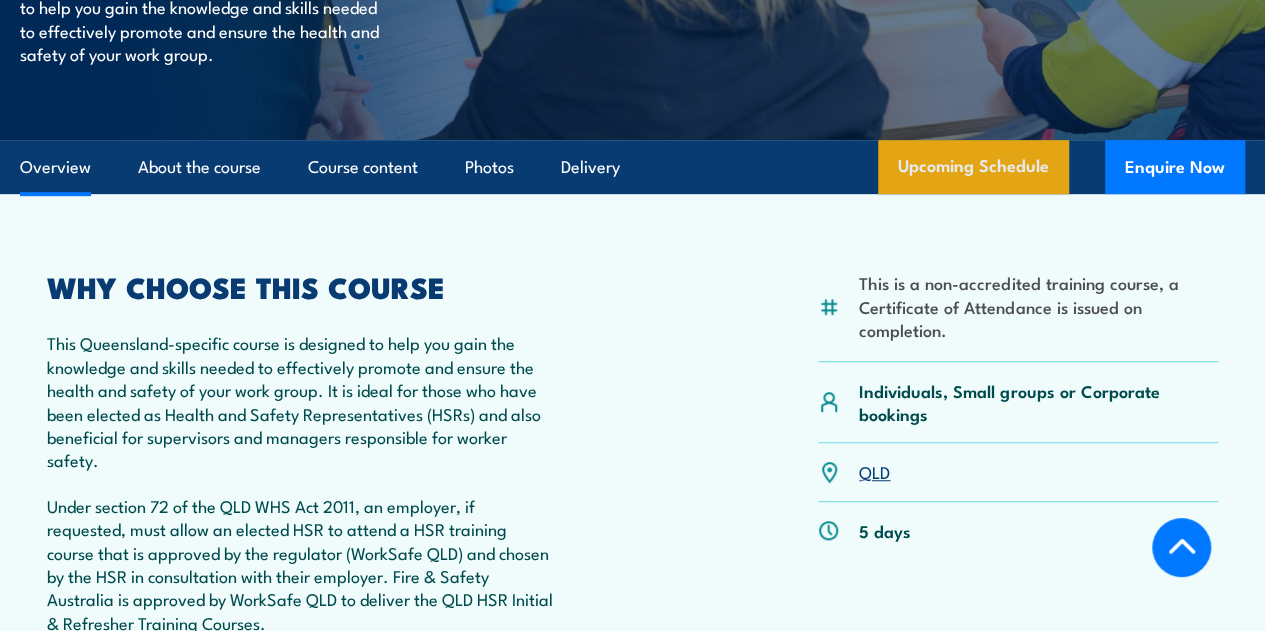 click on "Upcoming Schedule" at bounding box center (973, 167) 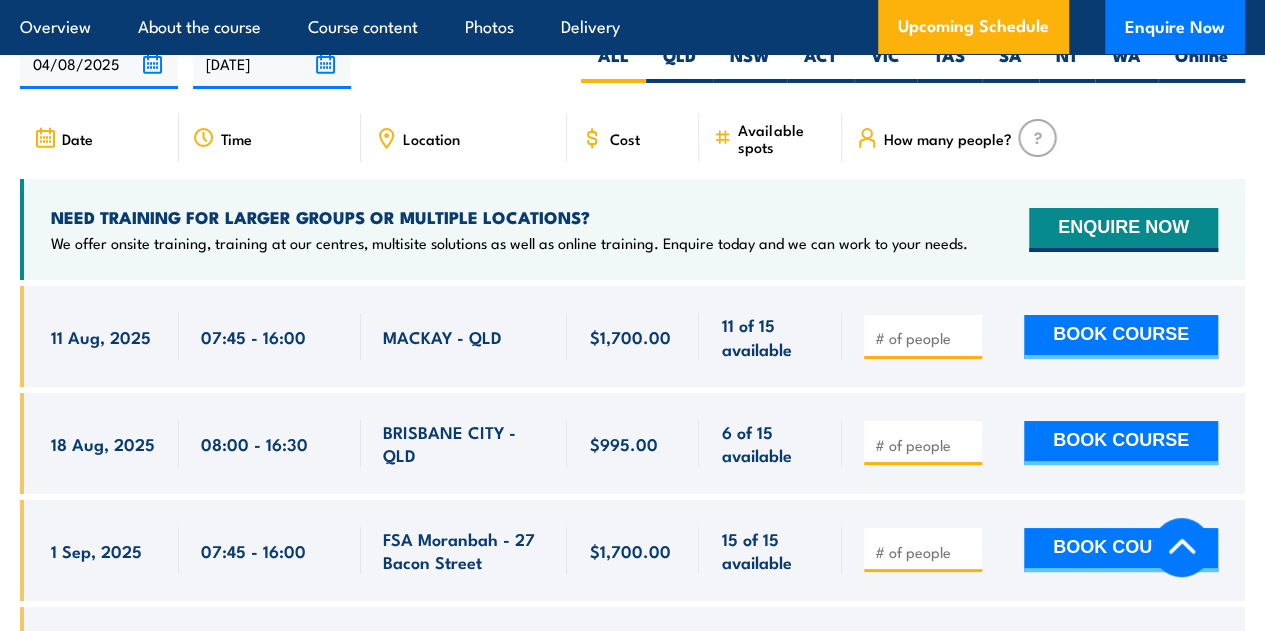 scroll, scrollTop: 3604, scrollLeft: 0, axis: vertical 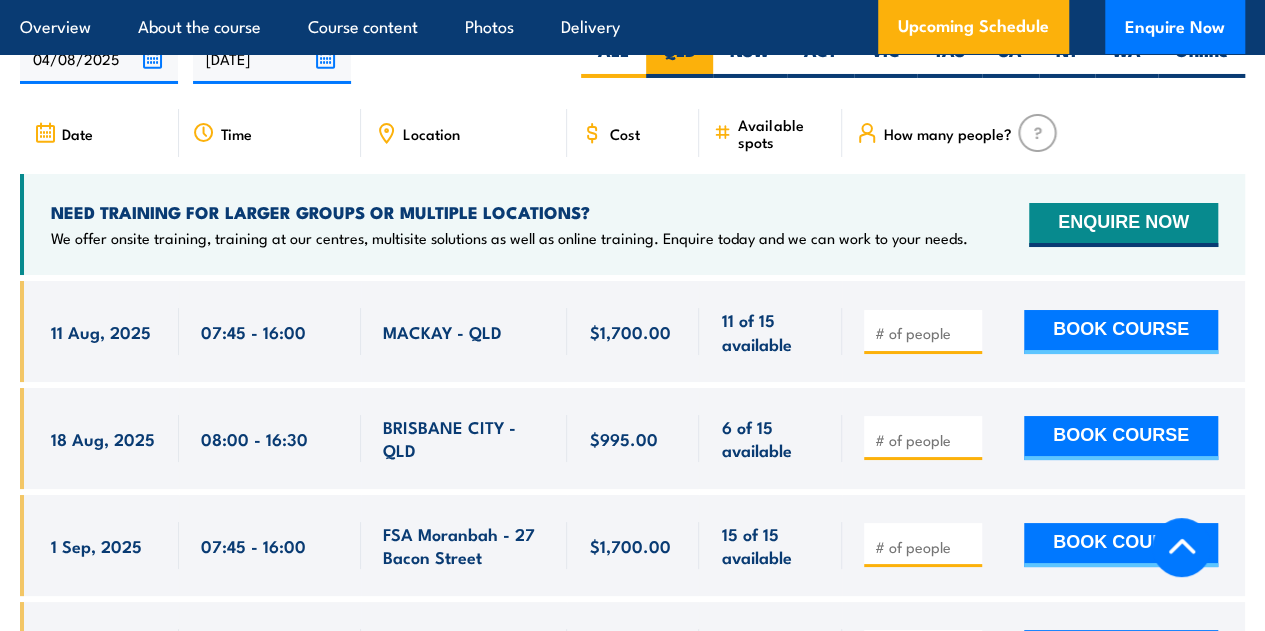 click on "QLD" at bounding box center [679, 58] 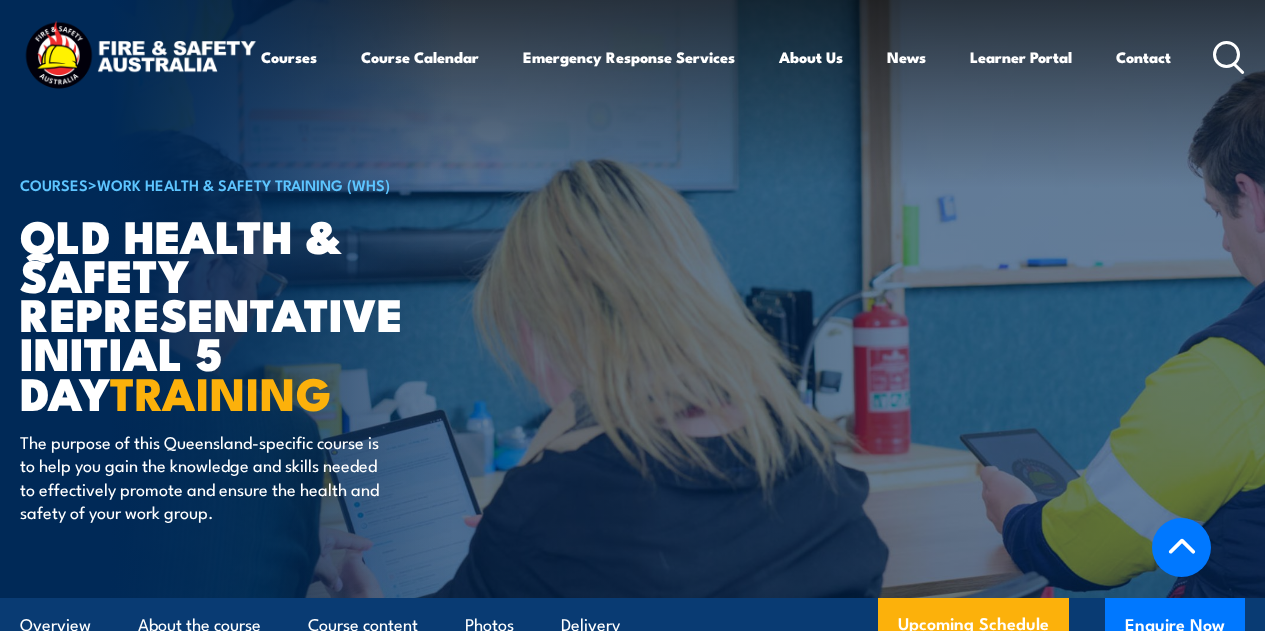 scroll, scrollTop: 2778, scrollLeft: 0, axis: vertical 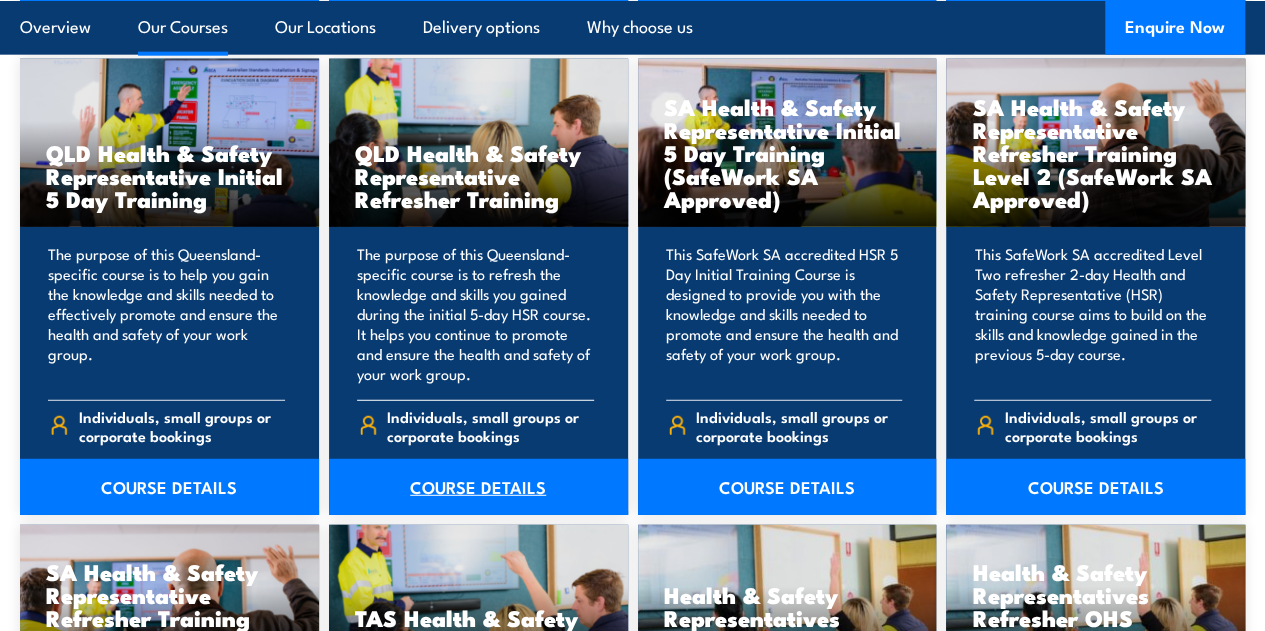 click on "COURSE DETAILS" at bounding box center (478, 487) 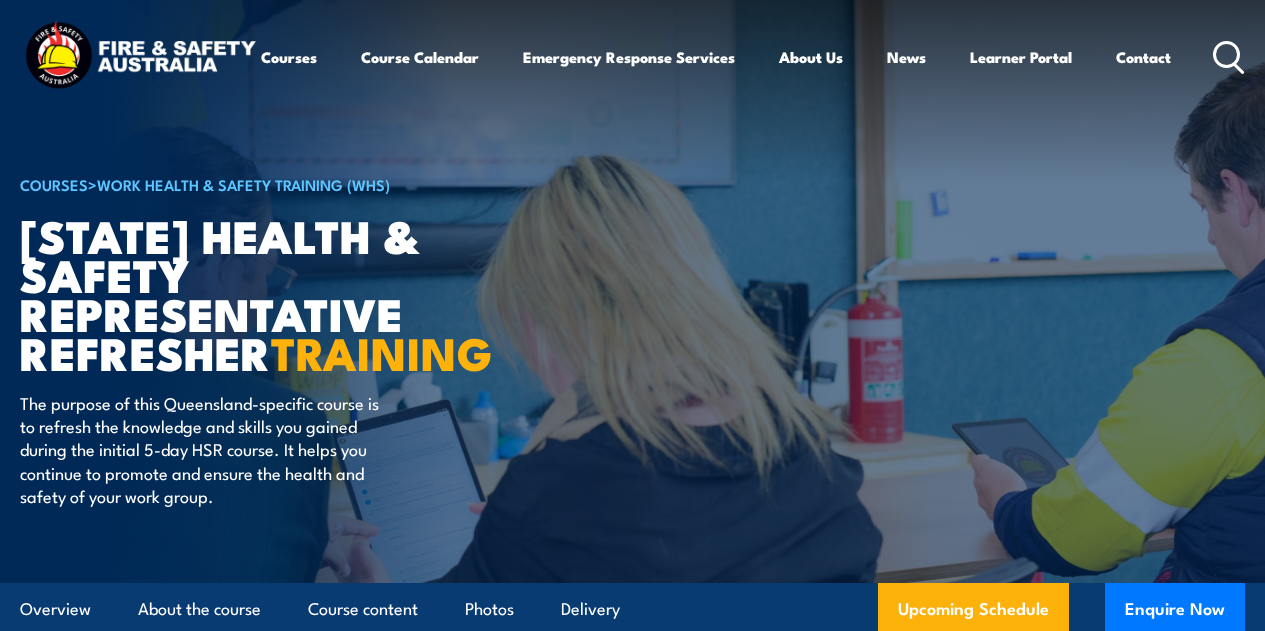 scroll, scrollTop: 0, scrollLeft: 0, axis: both 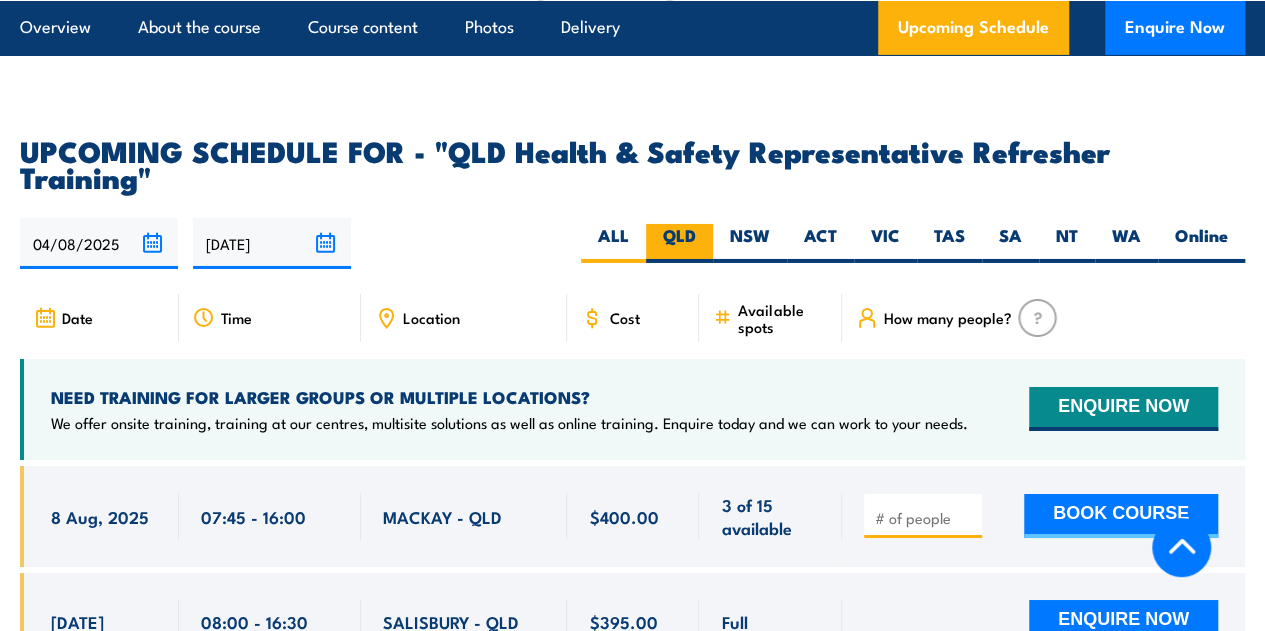 click on "QLD" at bounding box center (679, 243) 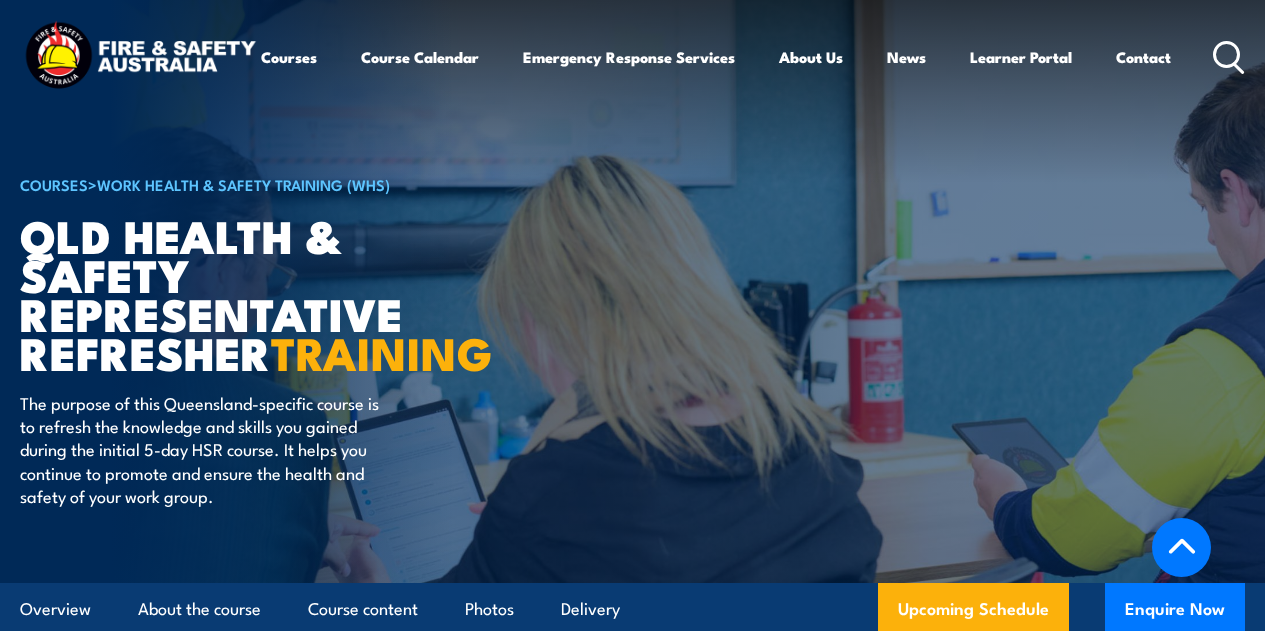 scroll, scrollTop: 2734, scrollLeft: 0, axis: vertical 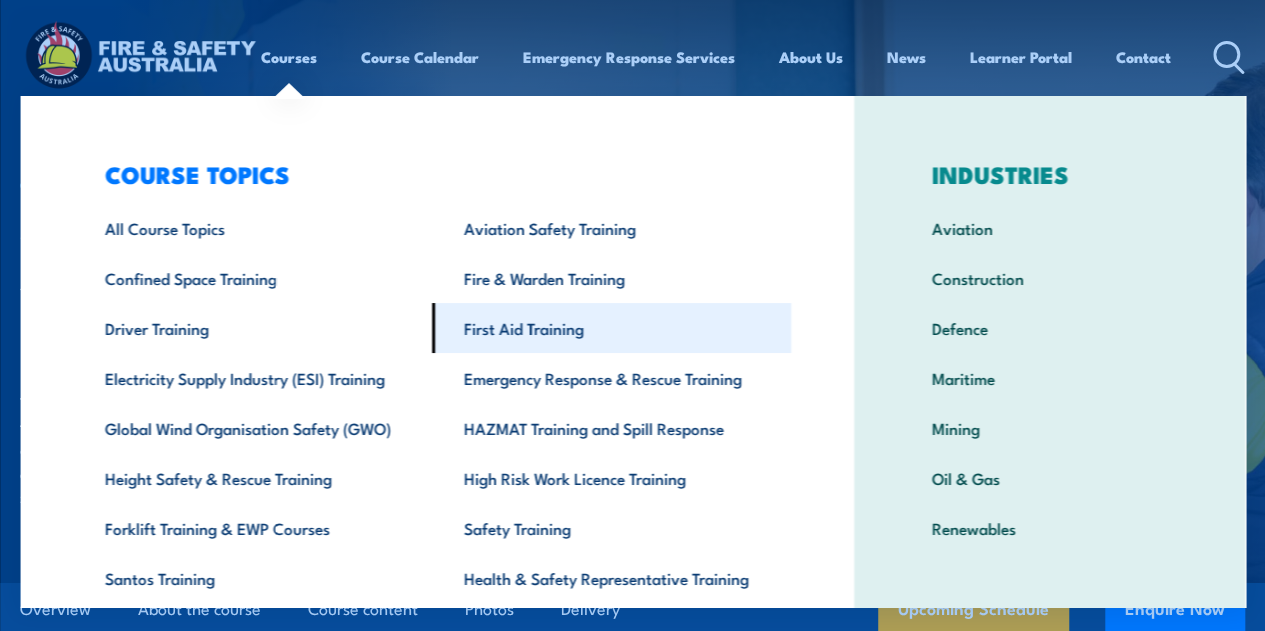 click on "First Aid Training" at bounding box center (611, 328) 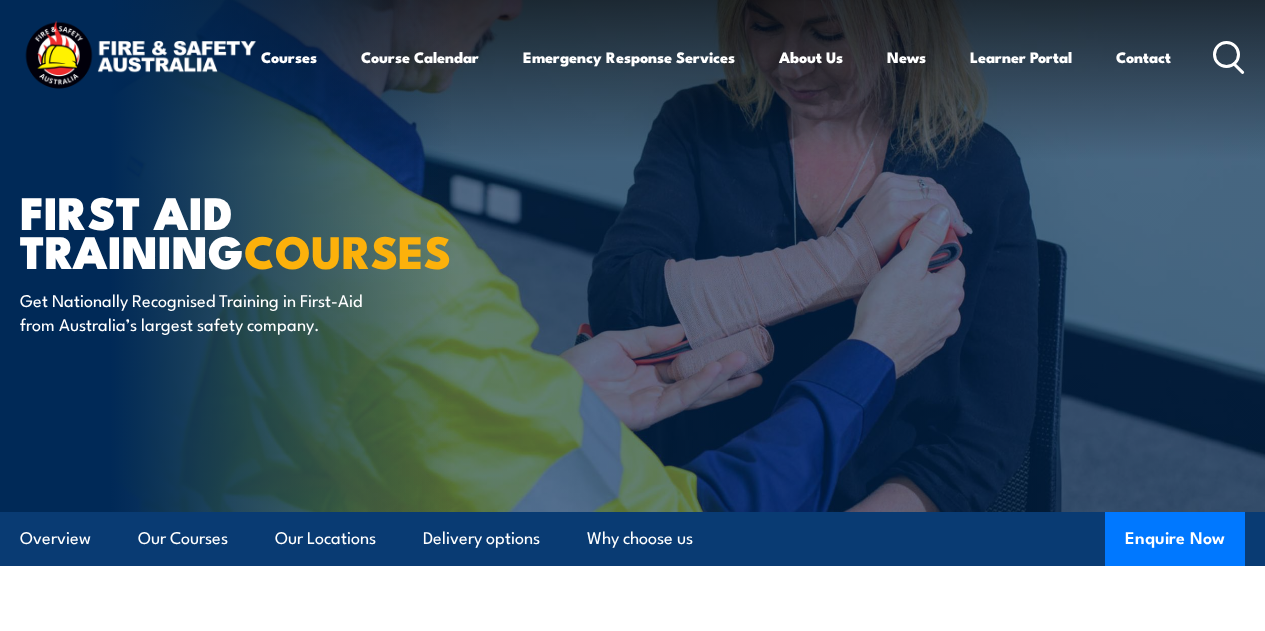 scroll, scrollTop: 0, scrollLeft: 0, axis: both 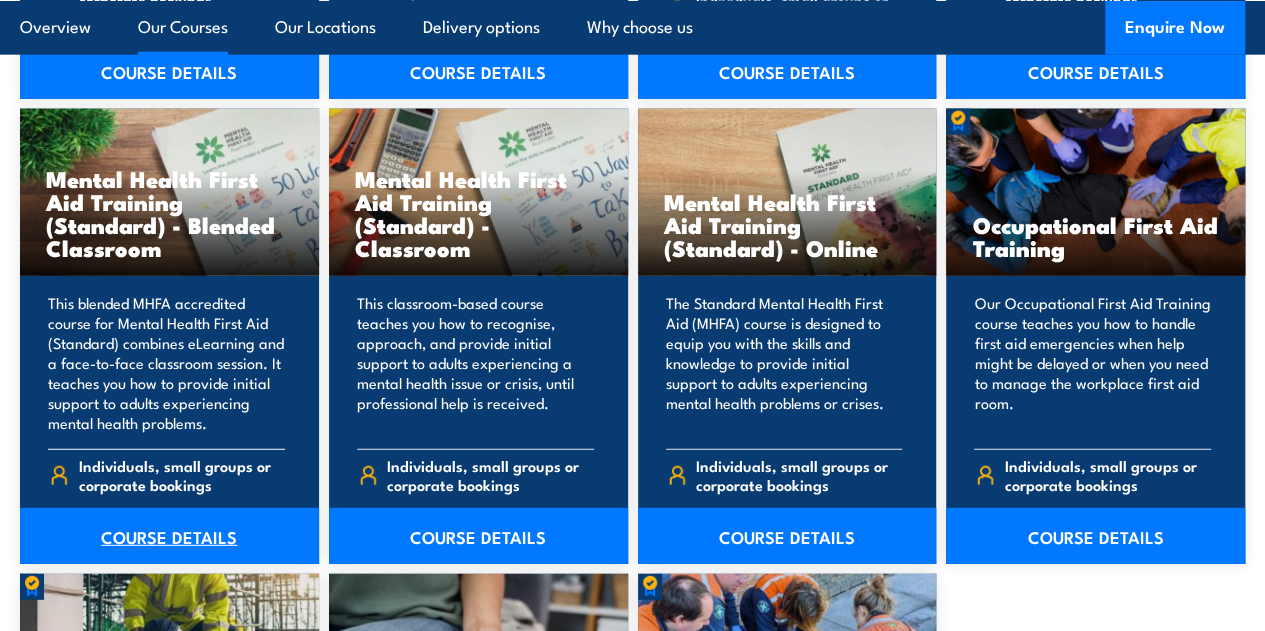click on "COURSE DETAILS" at bounding box center [169, 536] 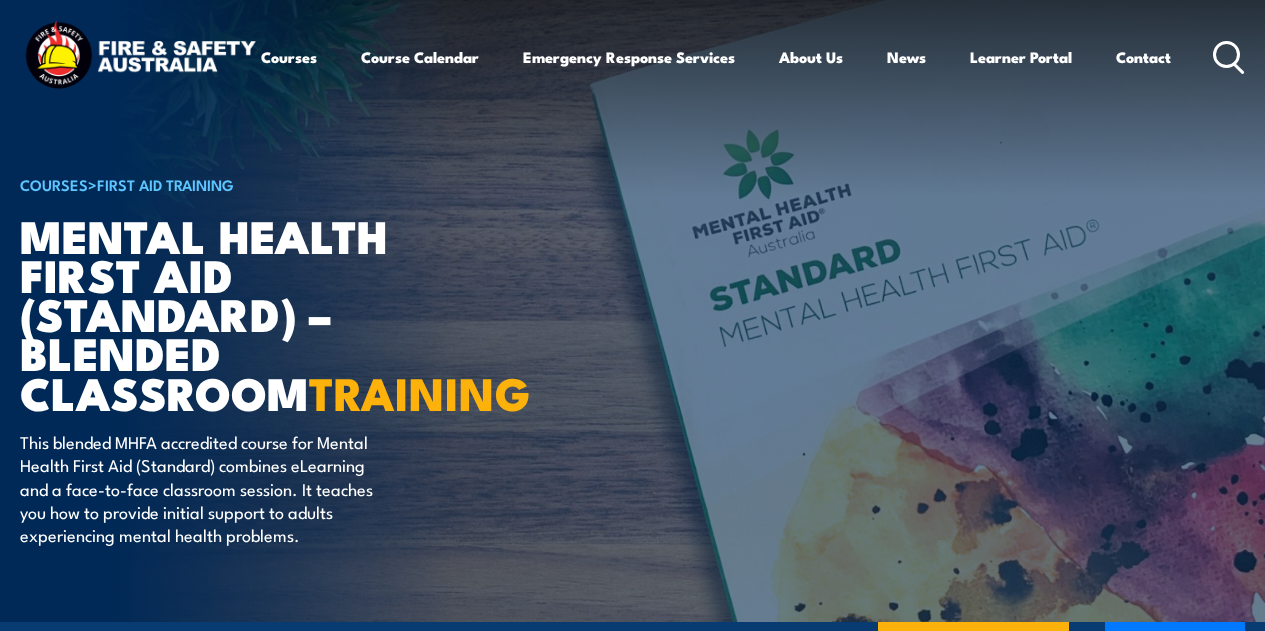 scroll, scrollTop: 0, scrollLeft: 0, axis: both 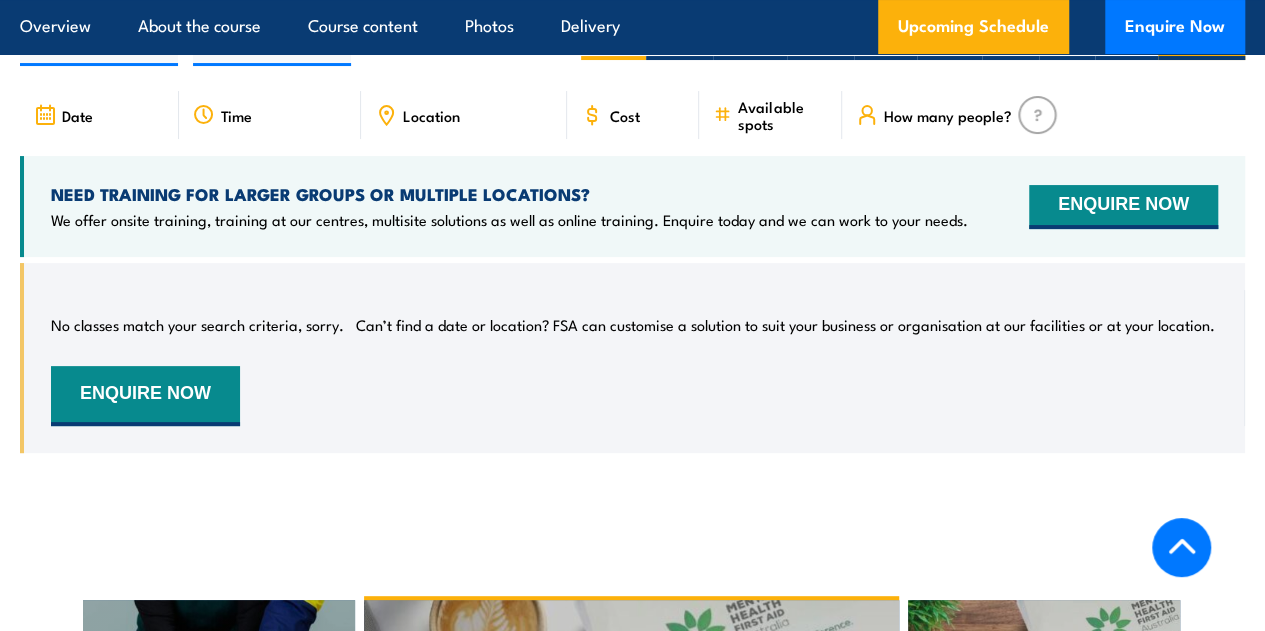 click on "Online" at bounding box center [1201, 40] 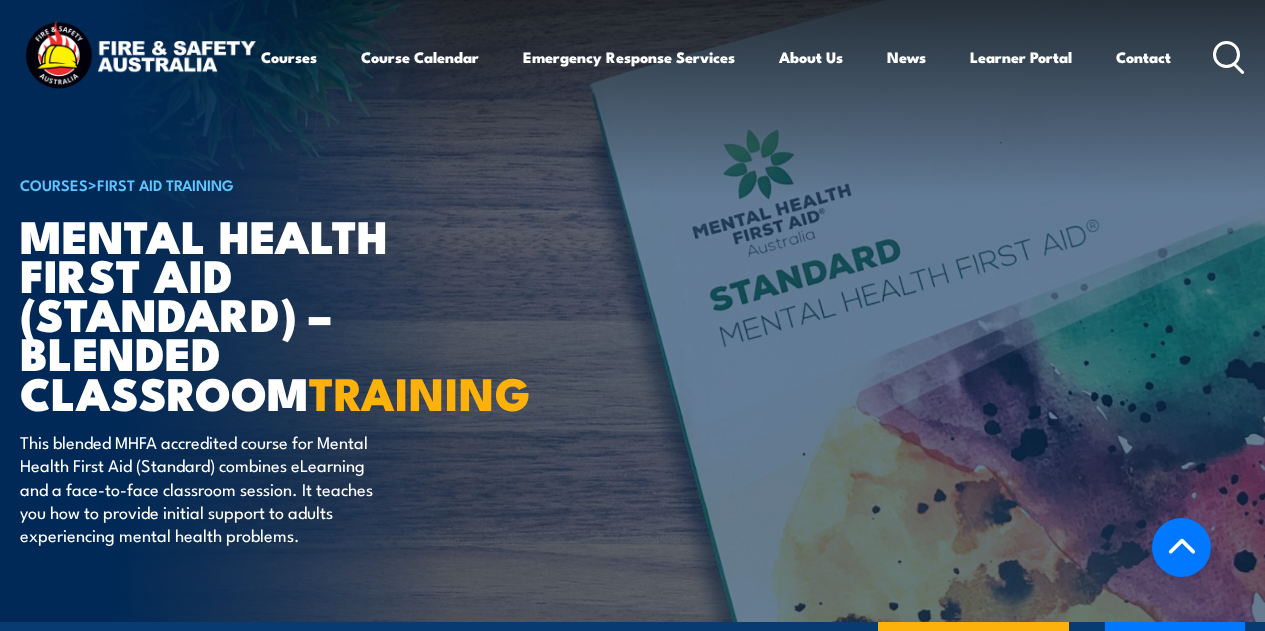 scroll, scrollTop: 2247, scrollLeft: 0, axis: vertical 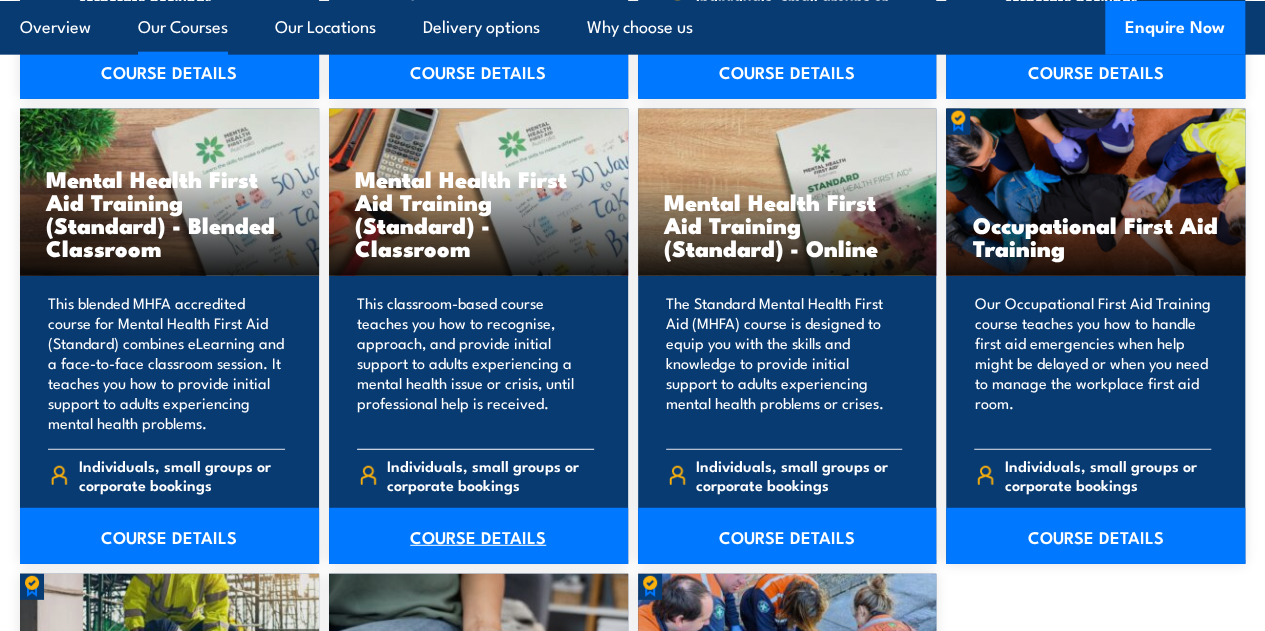 click on "COURSE DETAILS" at bounding box center (478, 536) 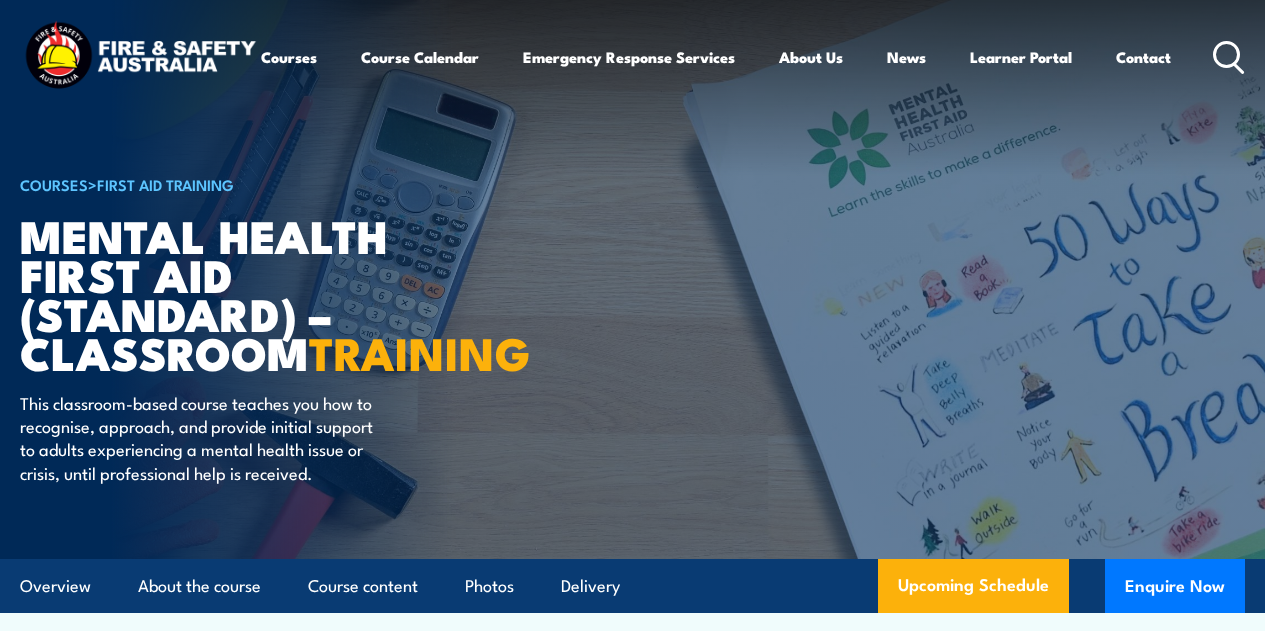 scroll, scrollTop: 0, scrollLeft: 0, axis: both 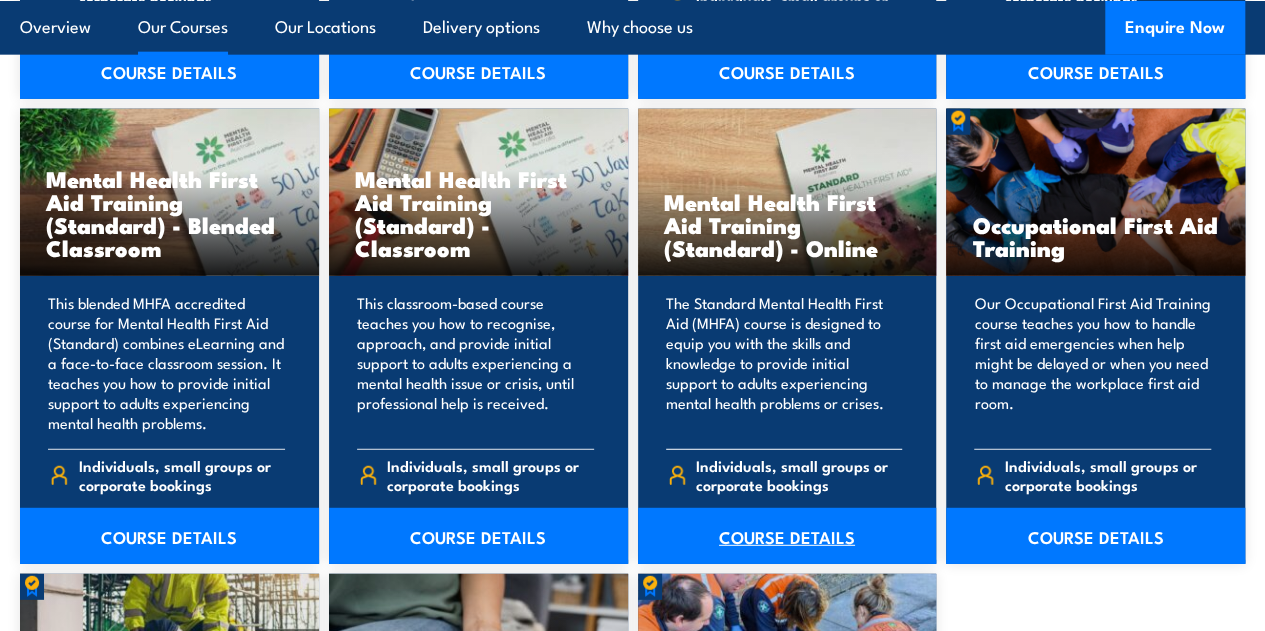 click on "COURSE DETAILS" at bounding box center [787, 536] 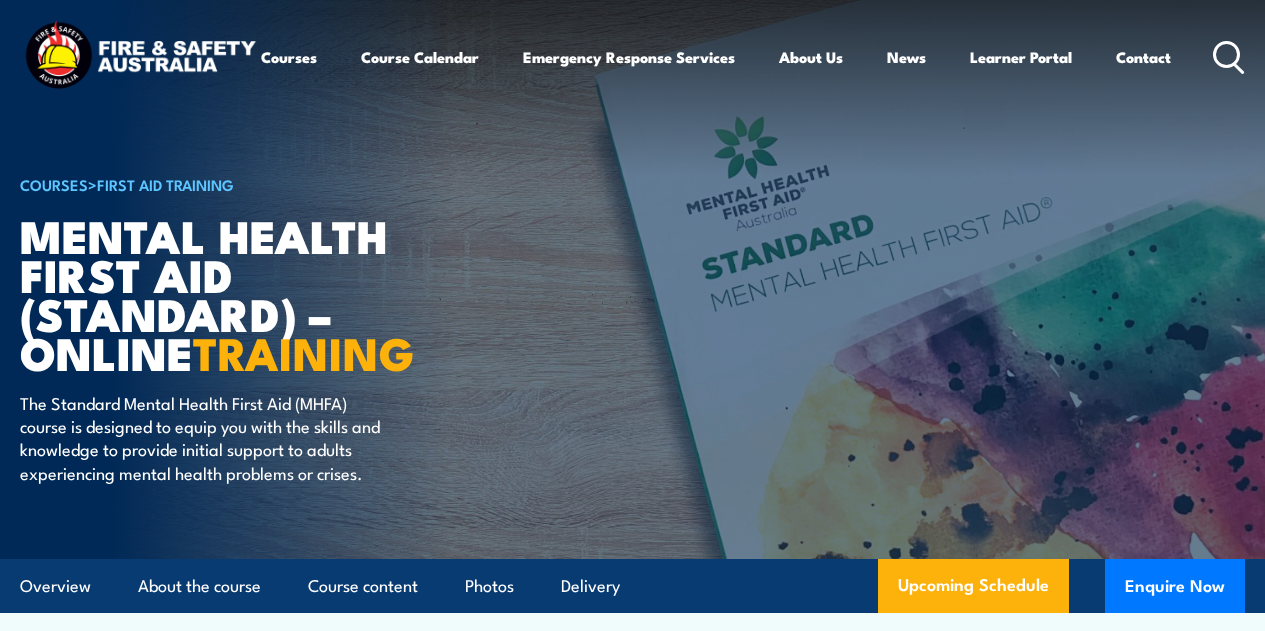 scroll, scrollTop: 0, scrollLeft: 0, axis: both 